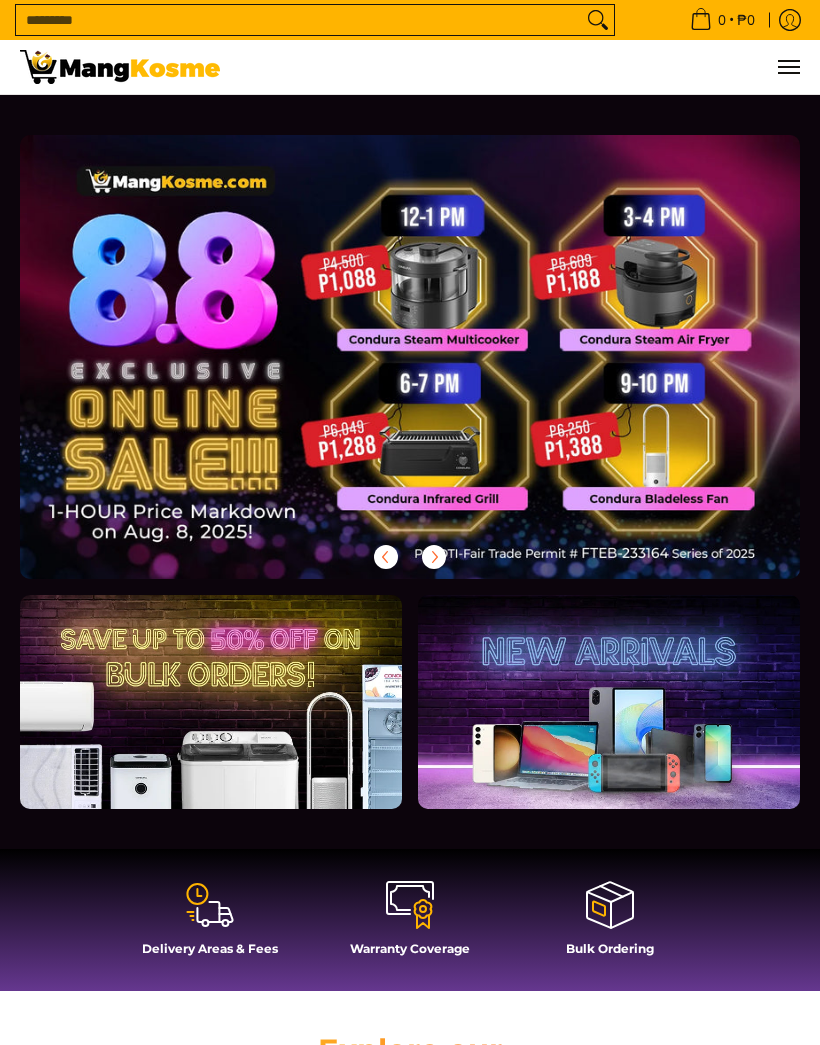 scroll, scrollTop: 0, scrollLeft: 0, axis: both 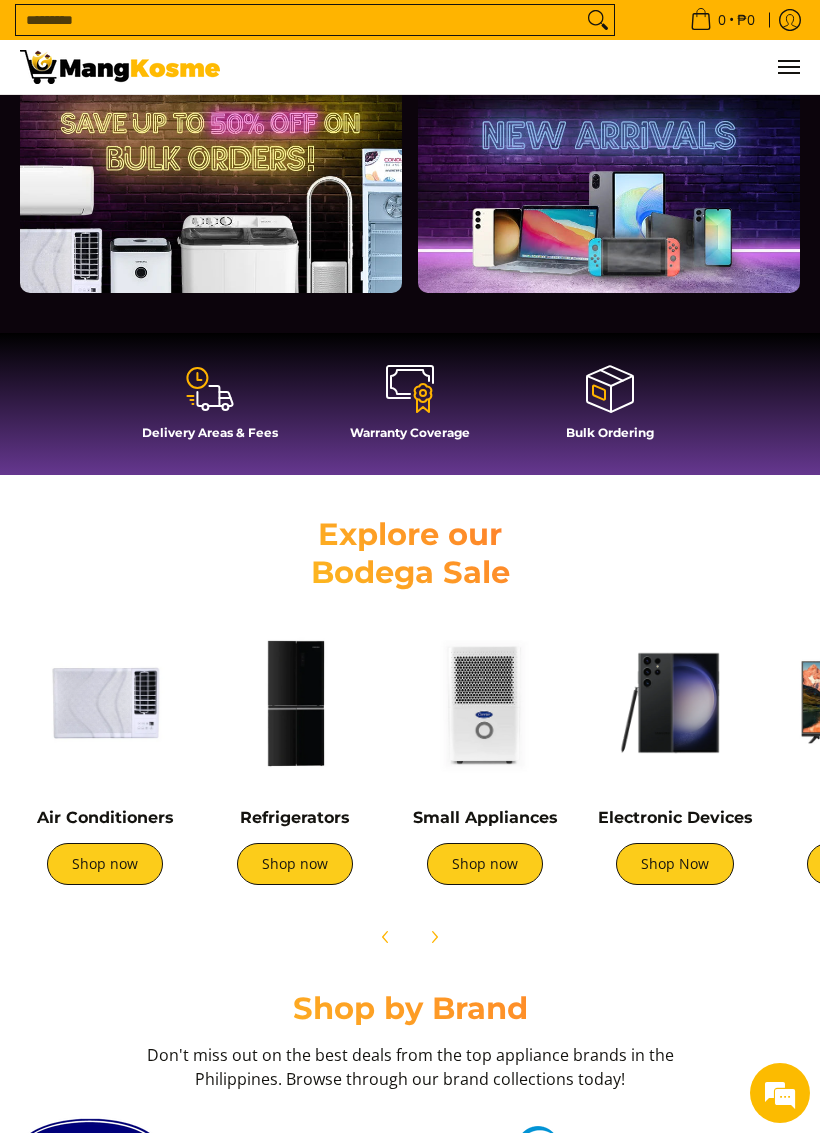 click at bounding box center [105, 703] 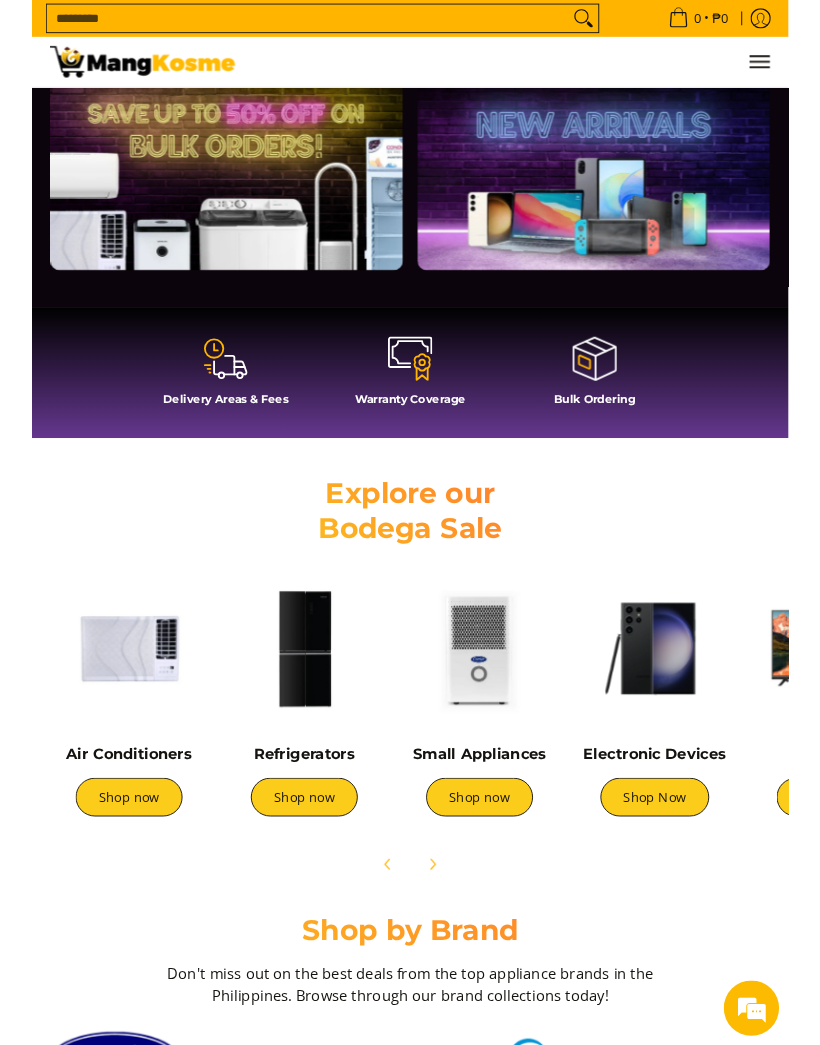 scroll, scrollTop: 516, scrollLeft: 0, axis: vertical 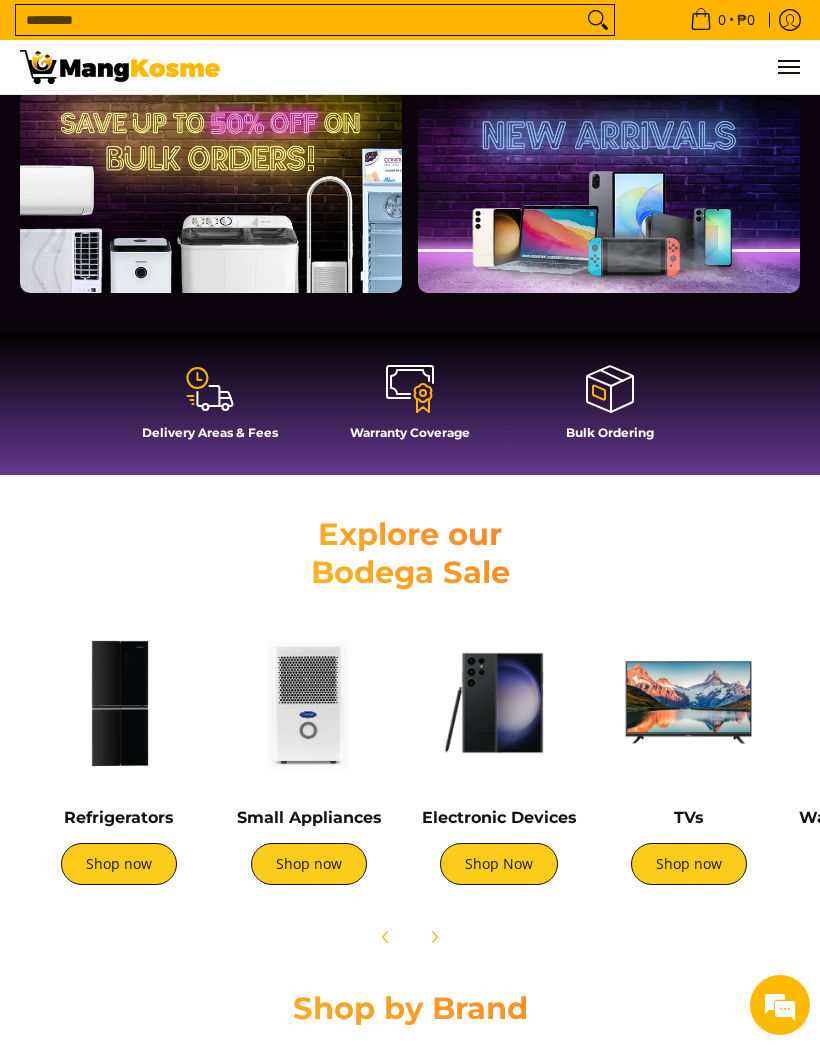click at bounding box center (689, 703) 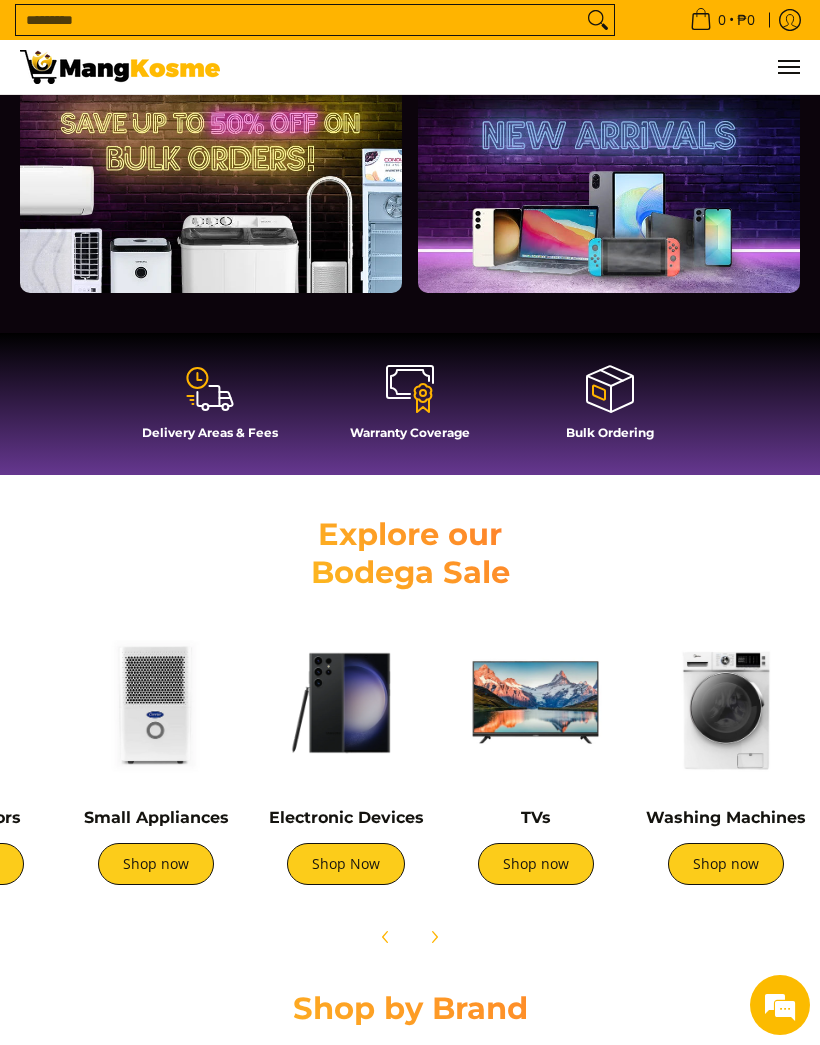 scroll, scrollTop: 0, scrollLeft: 328, axis: horizontal 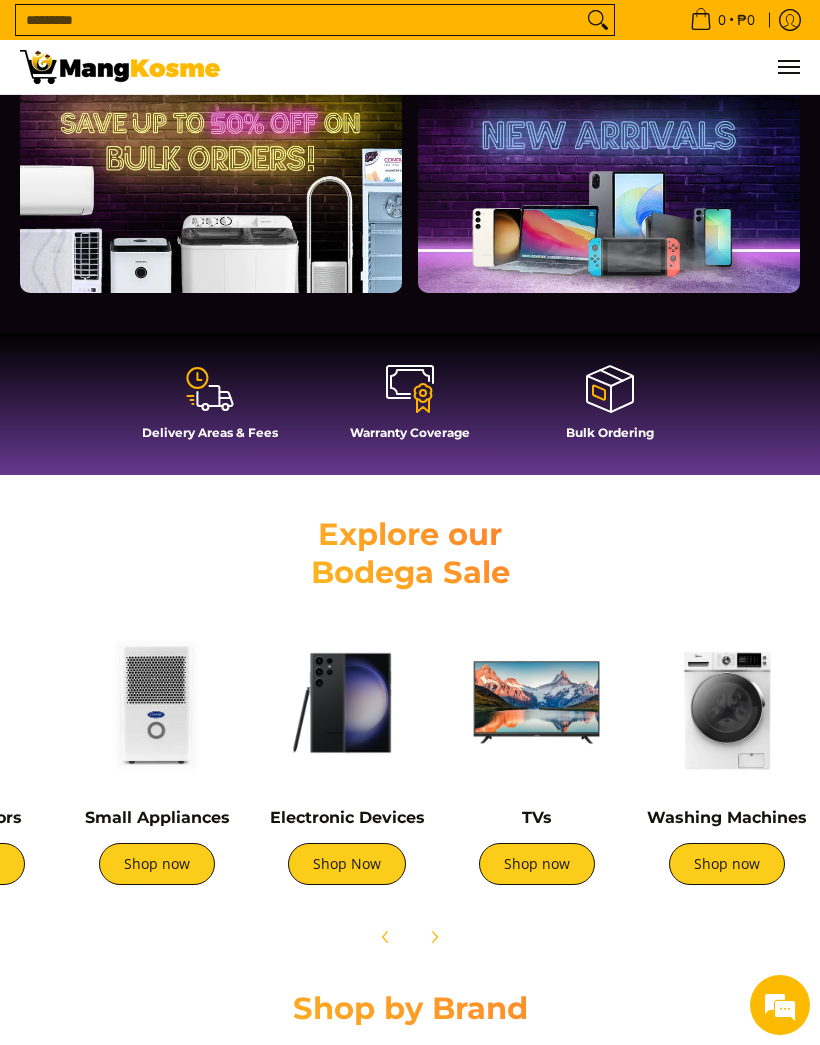 click at bounding box center [347, 703] 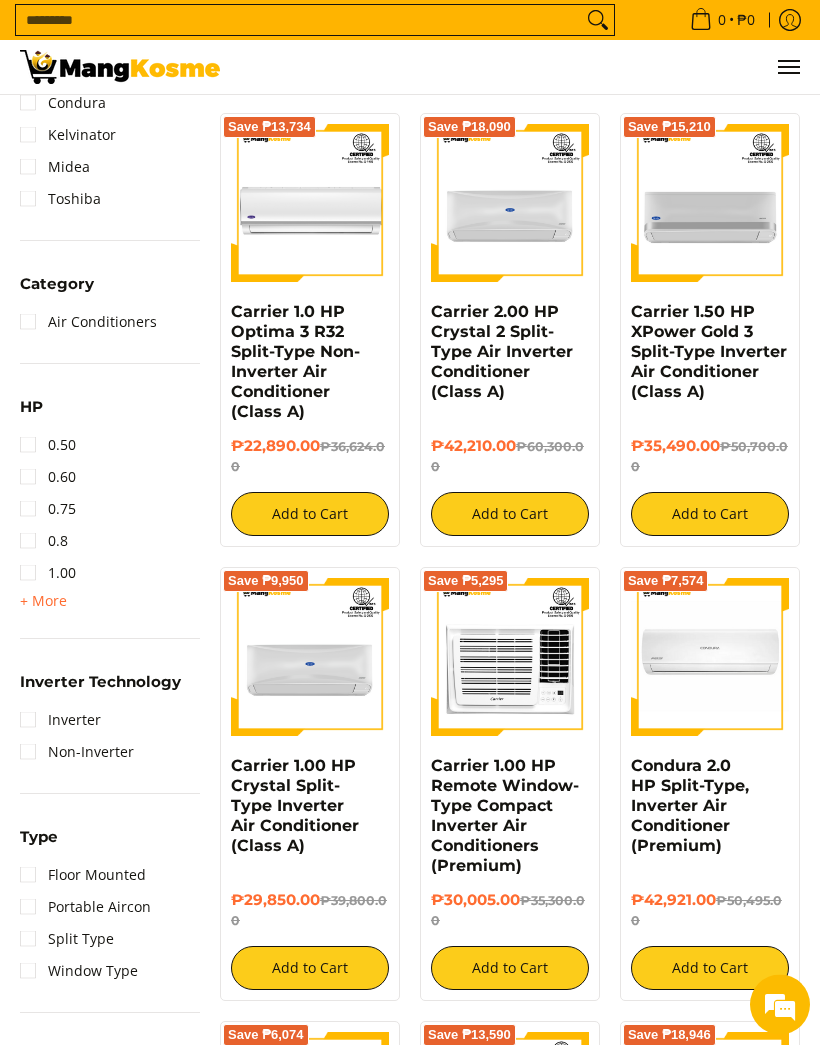 scroll, scrollTop: 588, scrollLeft: 0, axis: vertical 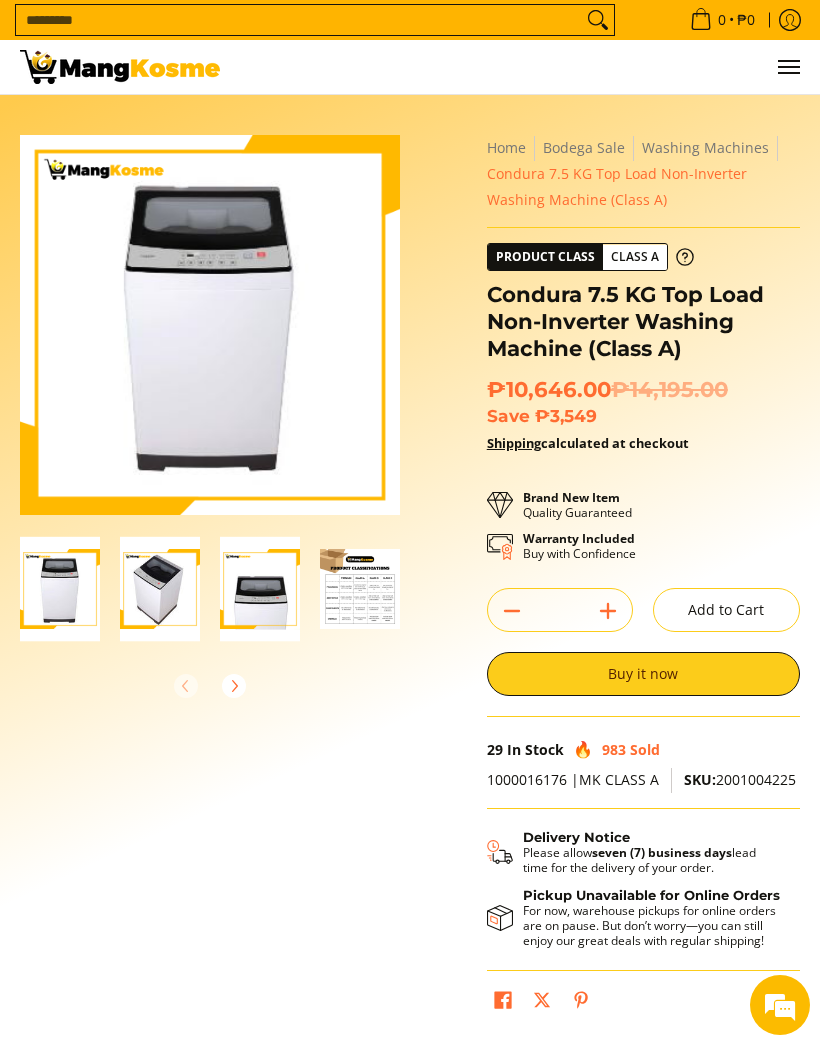 click at bounding box center [120, 67] 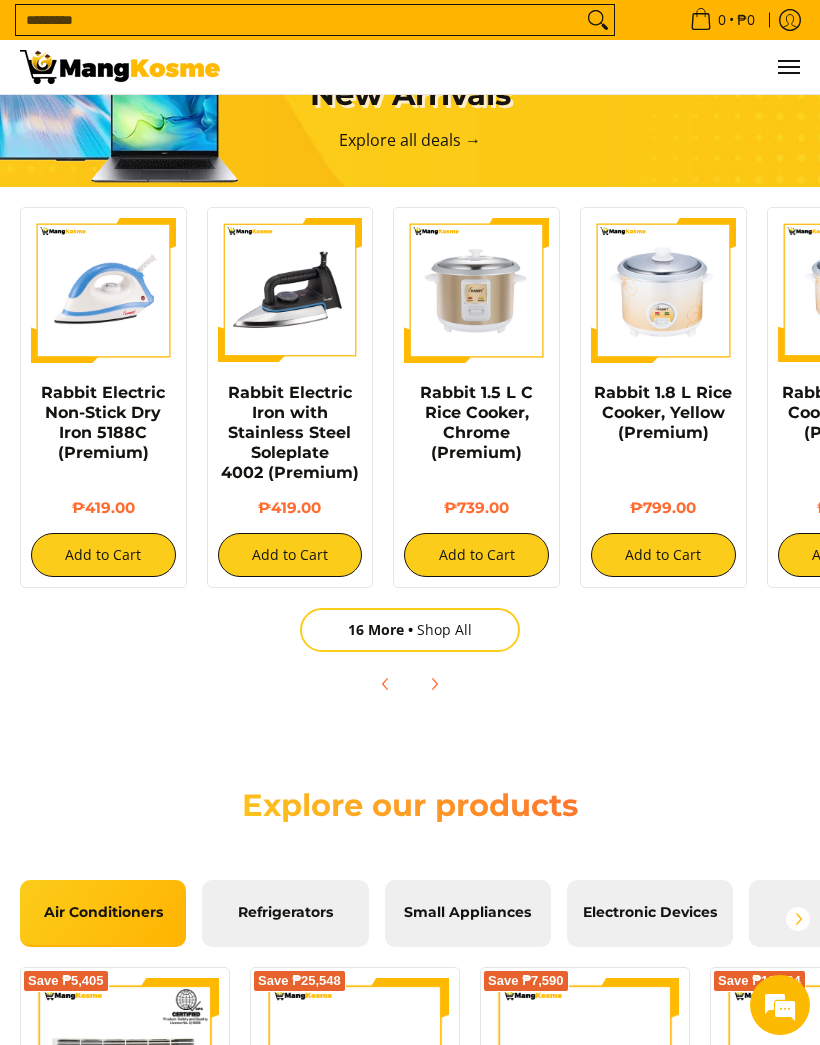 scroll, scrollTop: 1781, scrollLeft: 0, axis: vertical 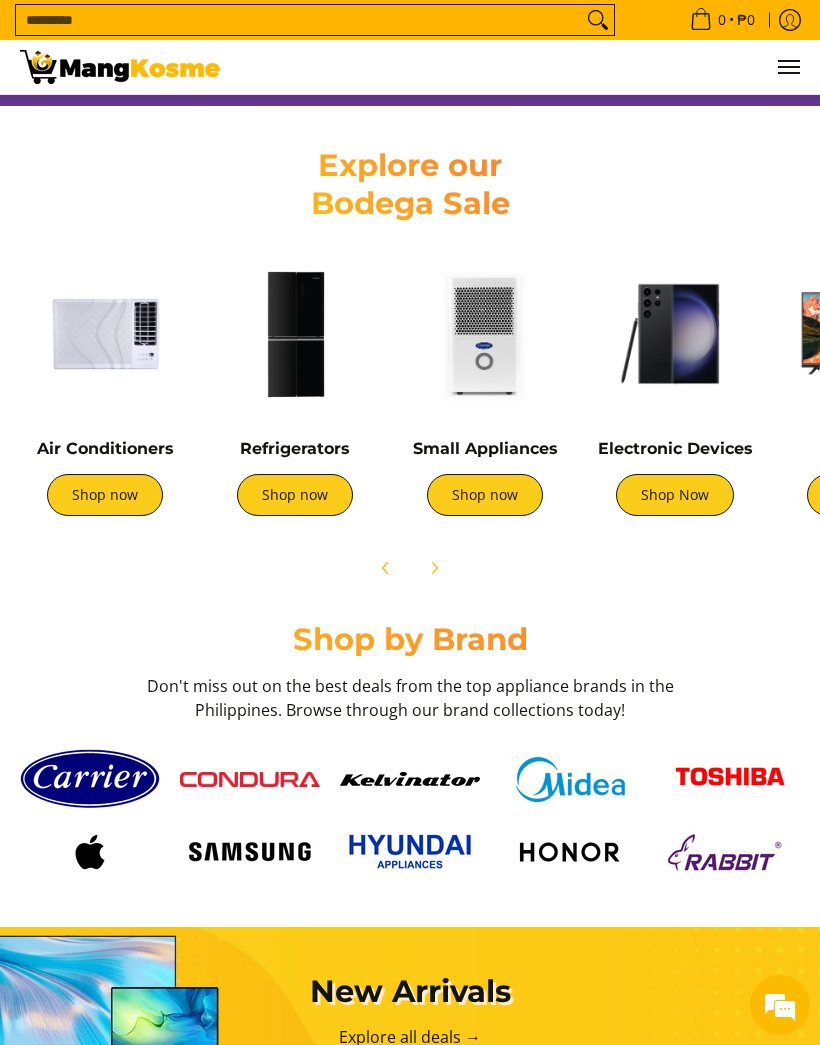 click at bounding box center [295, 334] 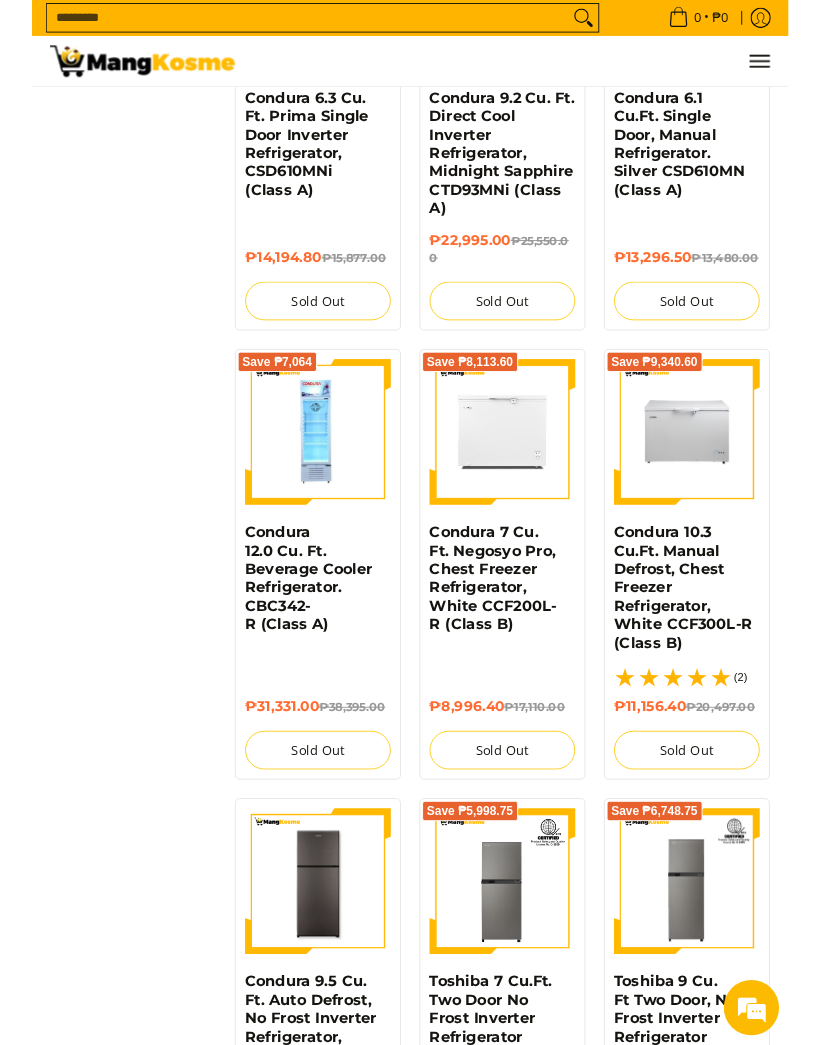scroll, scrollTop: 2299, scrollLeft: 0, axis: vertical 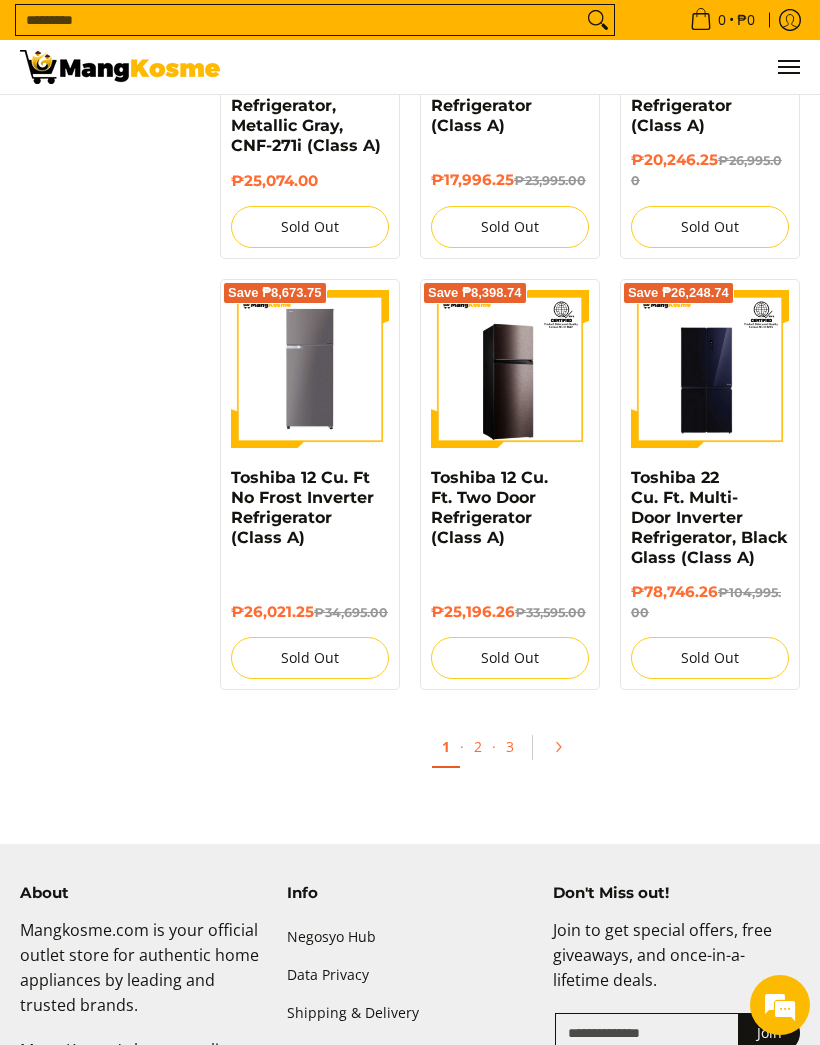 click at bounding box center [565, 747] 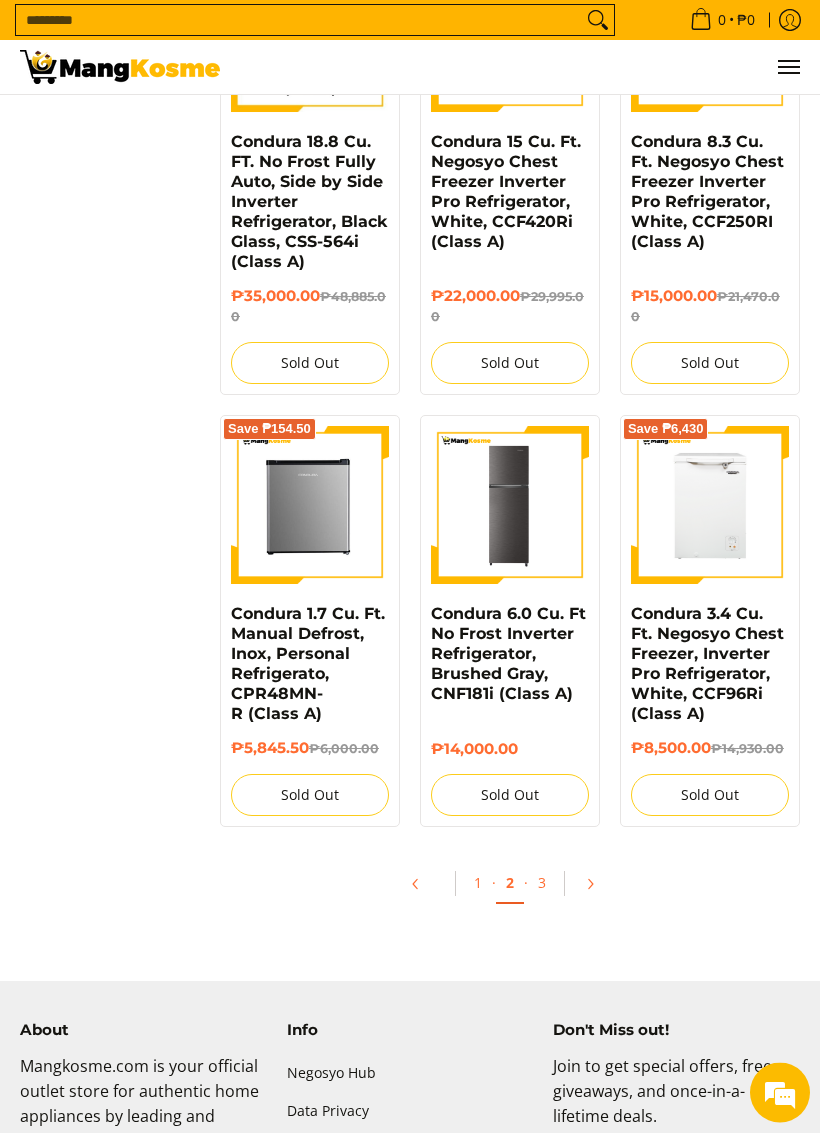 scroll, scrollTop: 3244, scrollLeft: 0, axis: vertical 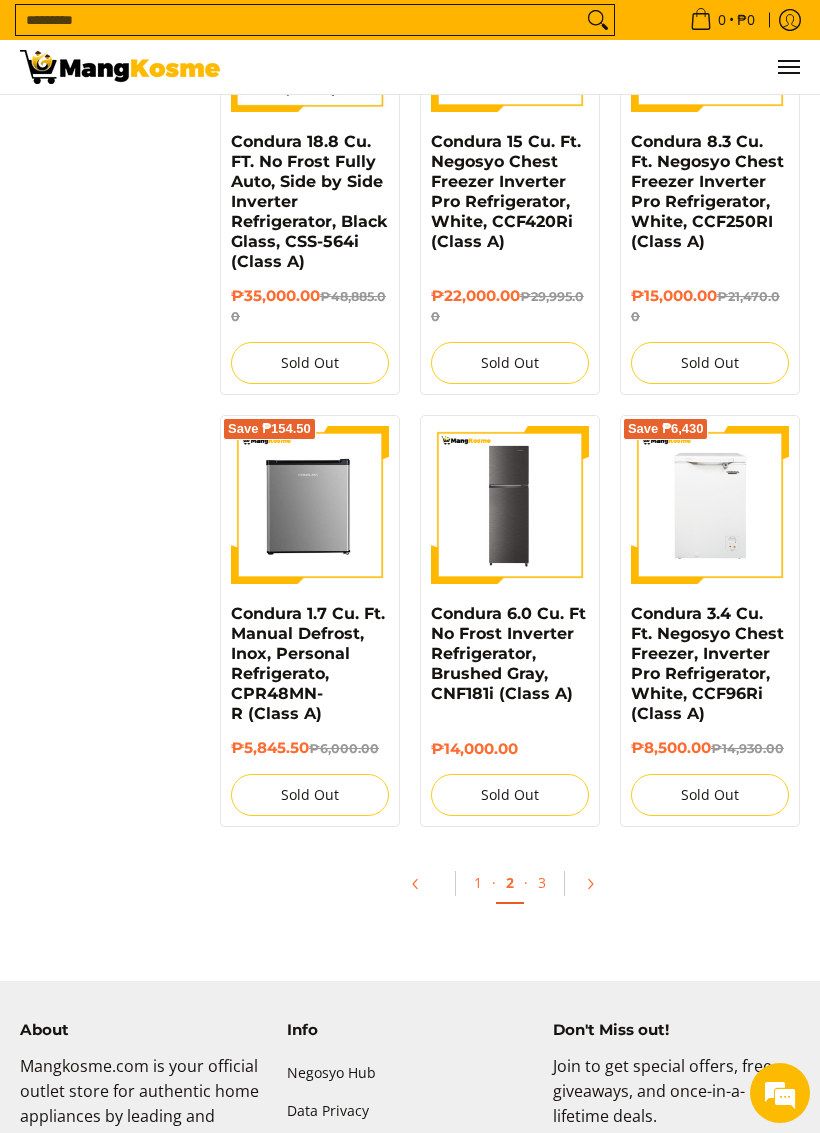 click at bounding box center [597, 884] 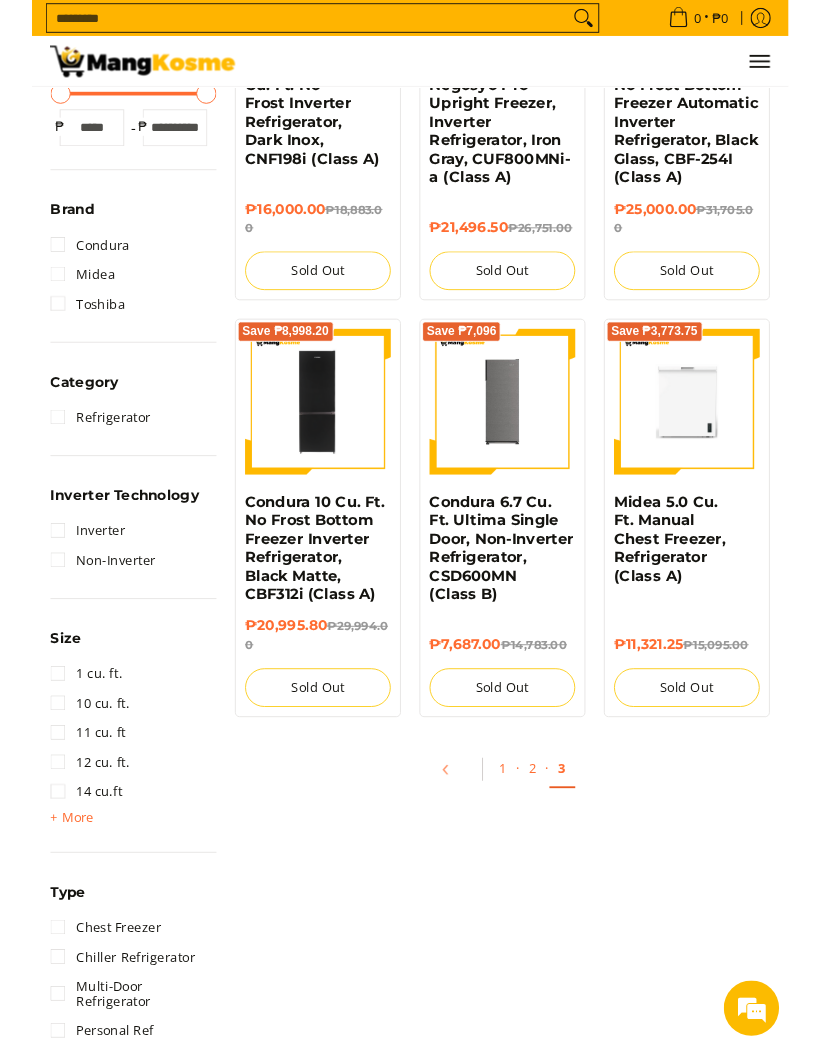 scroll, scrollTop: 482, scrollLeft: 0, axis: vertical 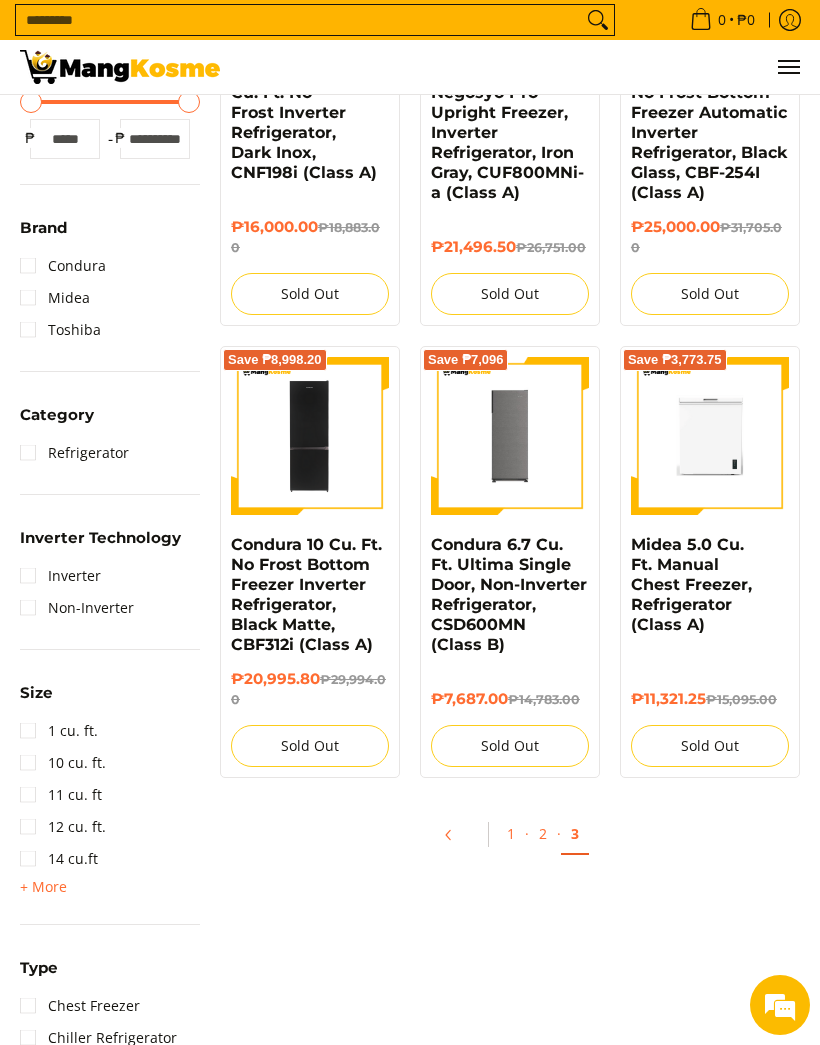 click at bounding box center [456, 835] 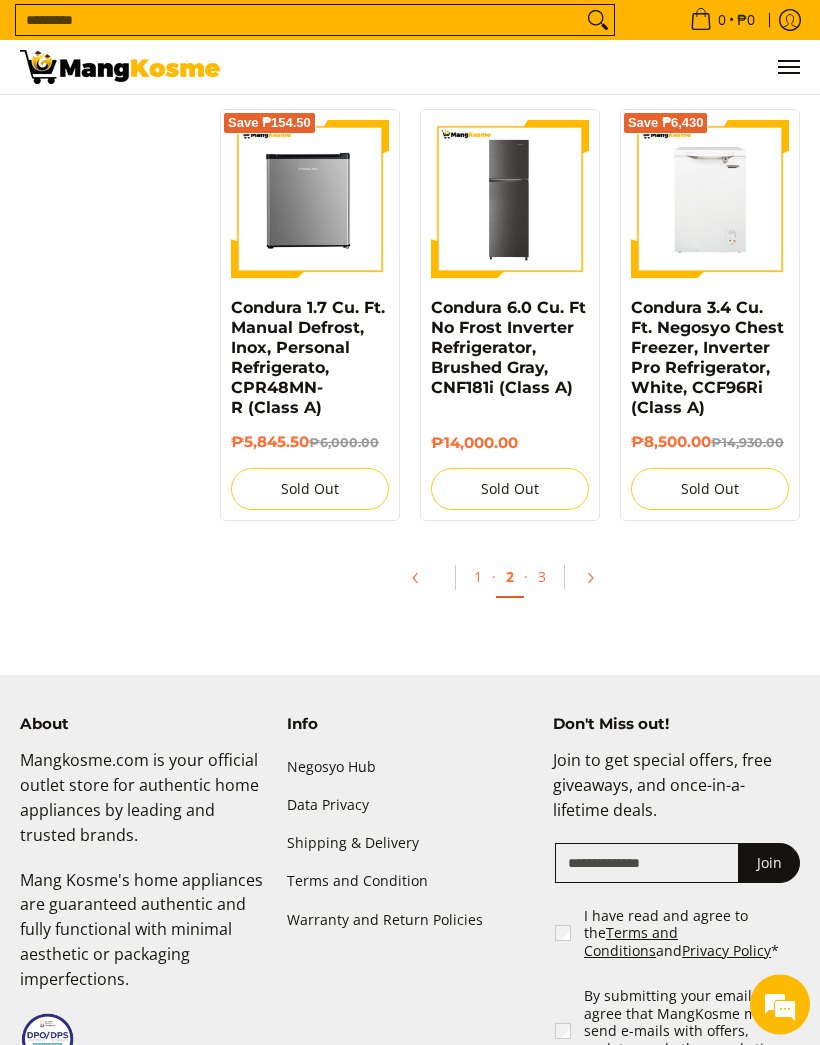 scroll, scrollTop: 3550, scrollLeft: 0, axis: vertical 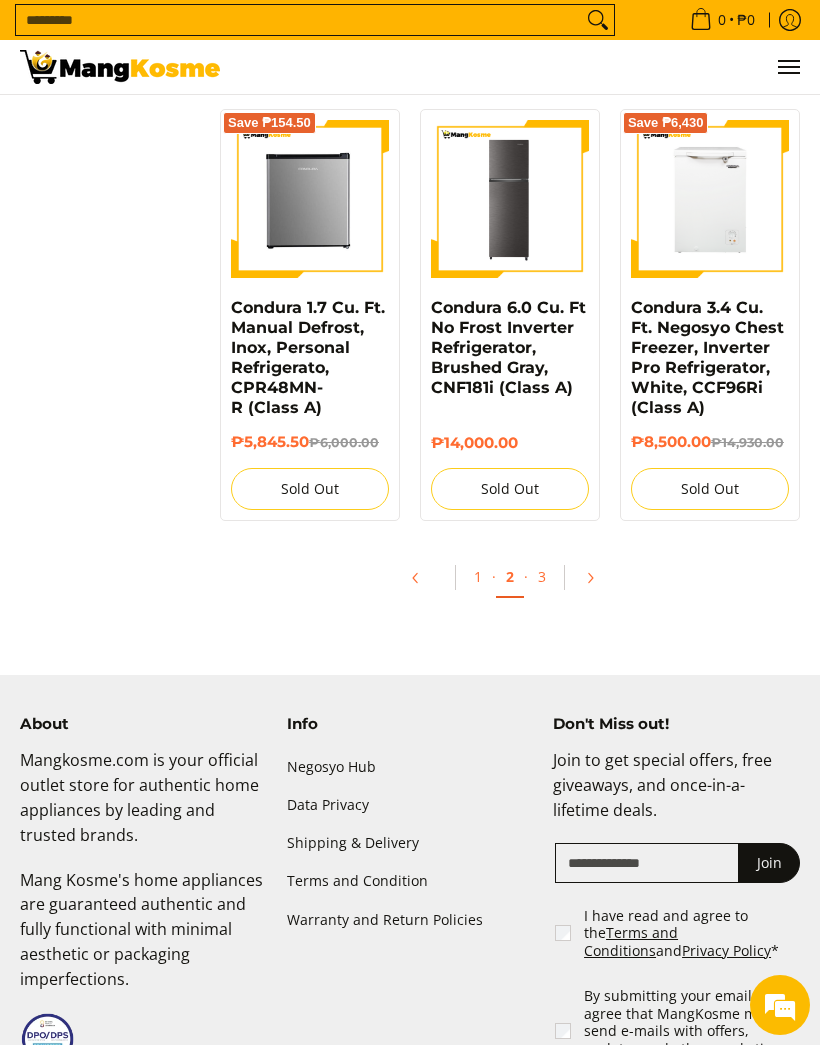 click at bounding box center (423, 578) 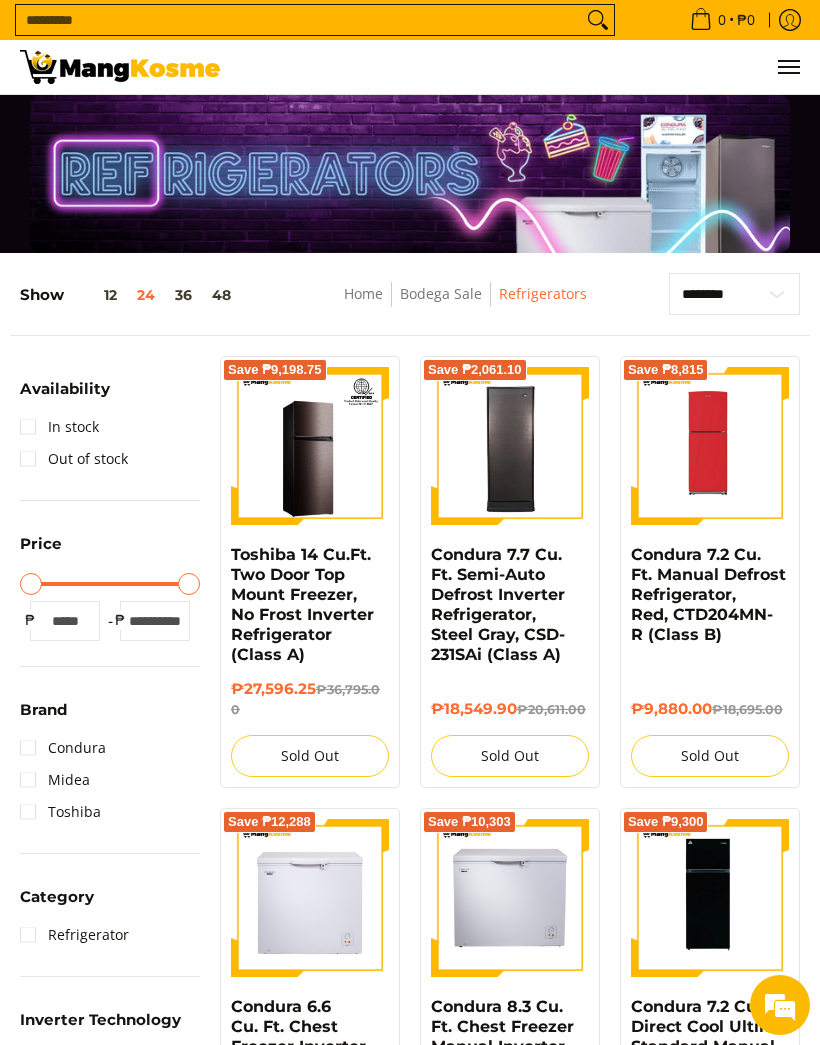 scroll, scrollTop: 3550, scrollLeft: 0, axis: vertical 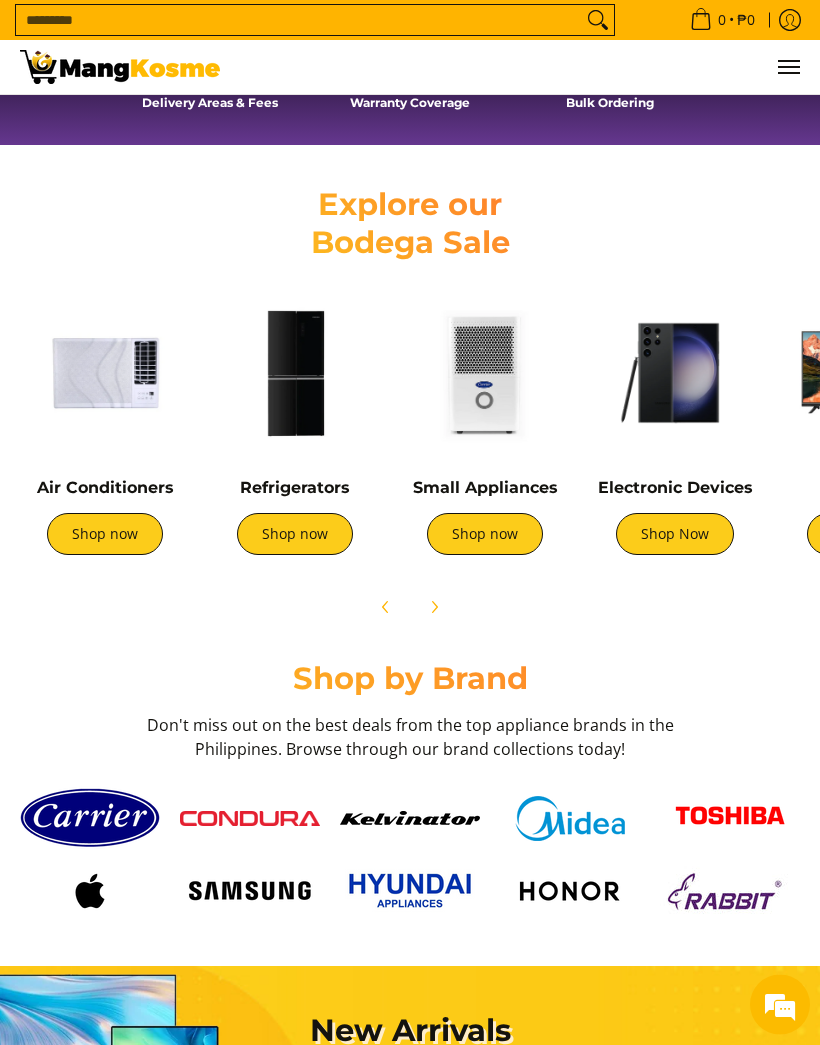 click at bounding box center (675, 374) 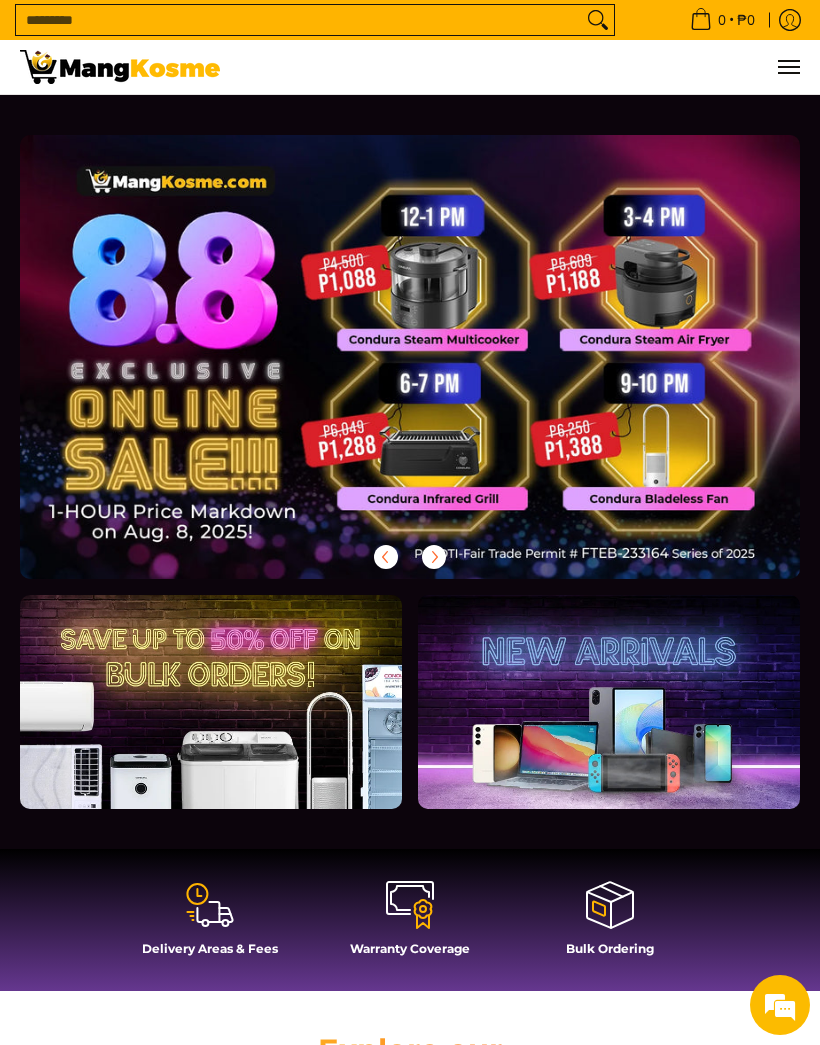 scroll, scrollTop: 846, scrollLeft: 0, axis: vertical 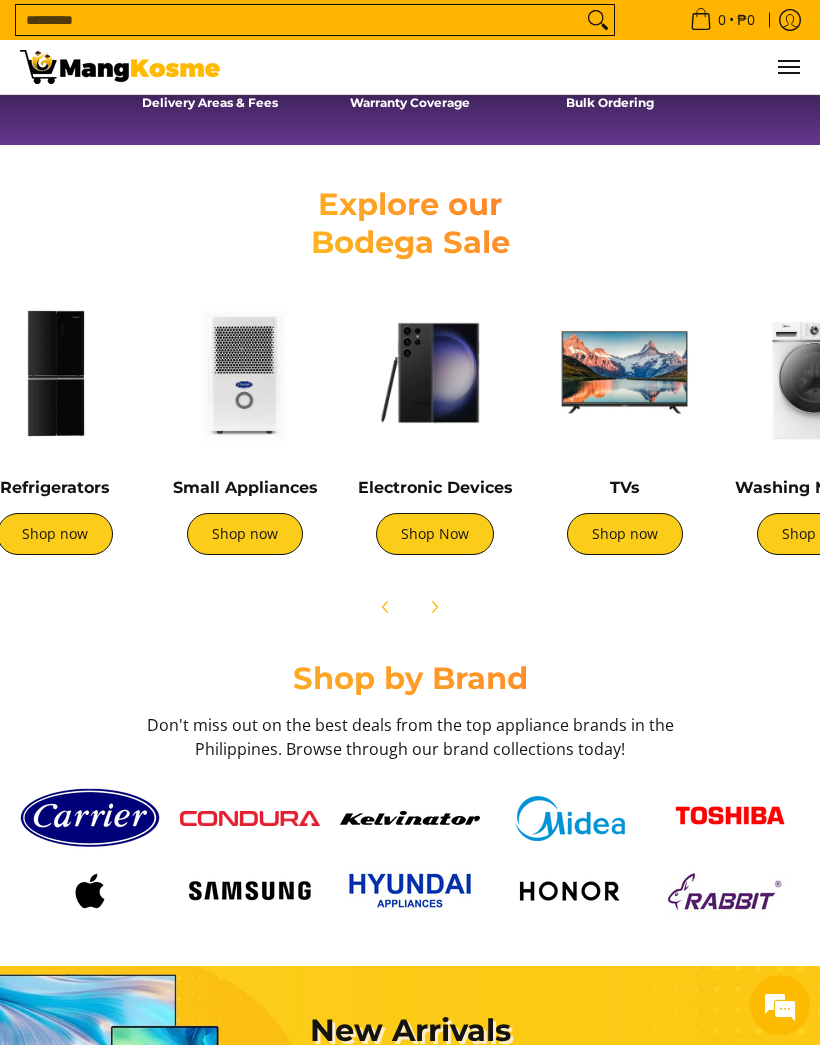 click at bounding box center [625, 373] 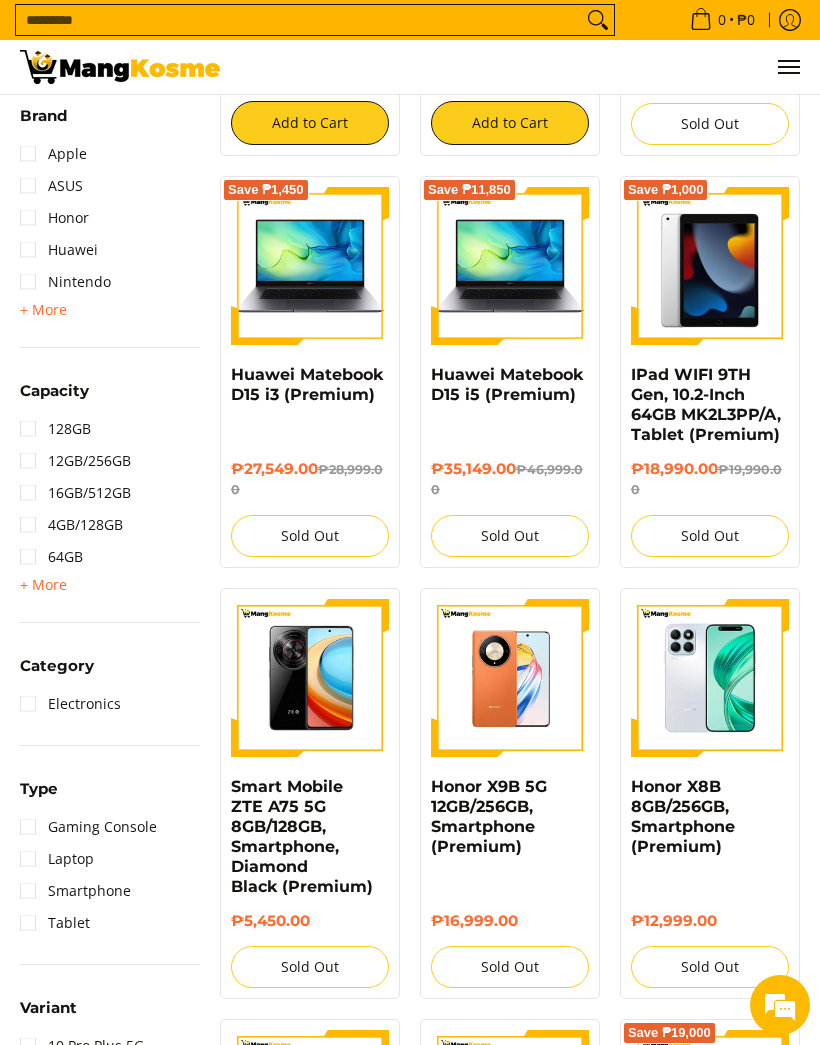 scroll, scrollTop: 480, scrollLeft: 0, axis: vertical 